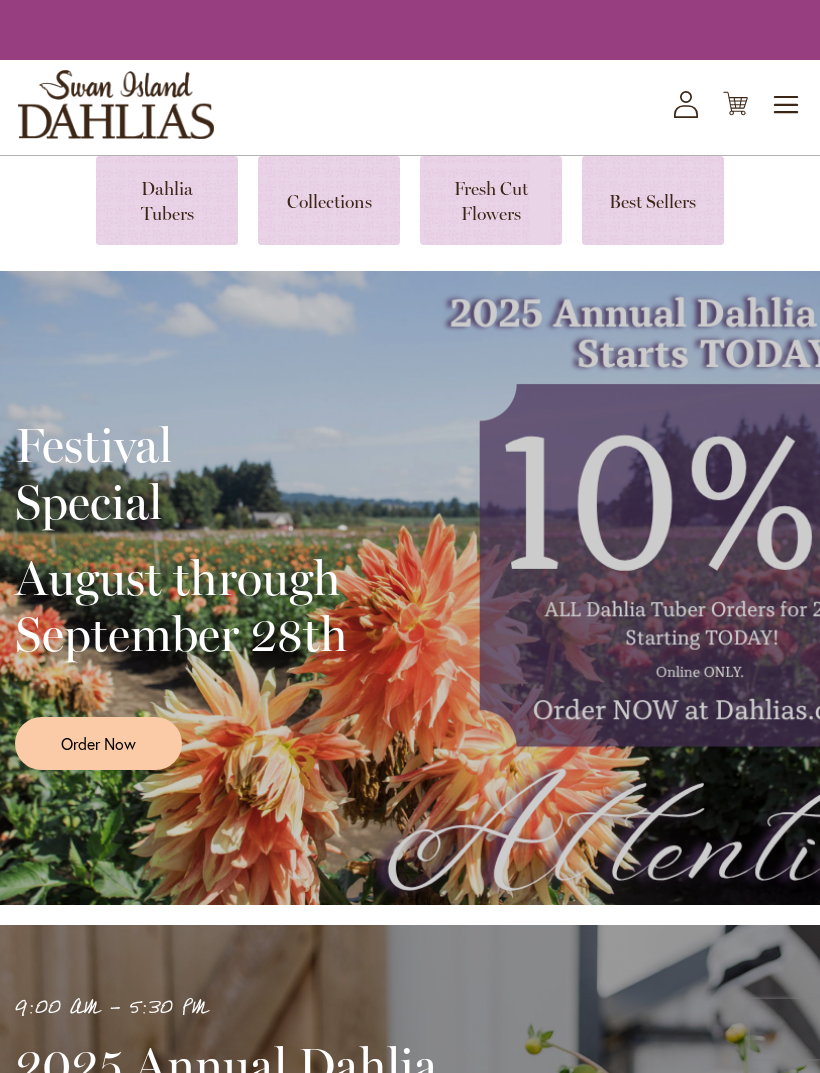 scroll, scrollTop: 0, scrollLeft: 0, axis: both 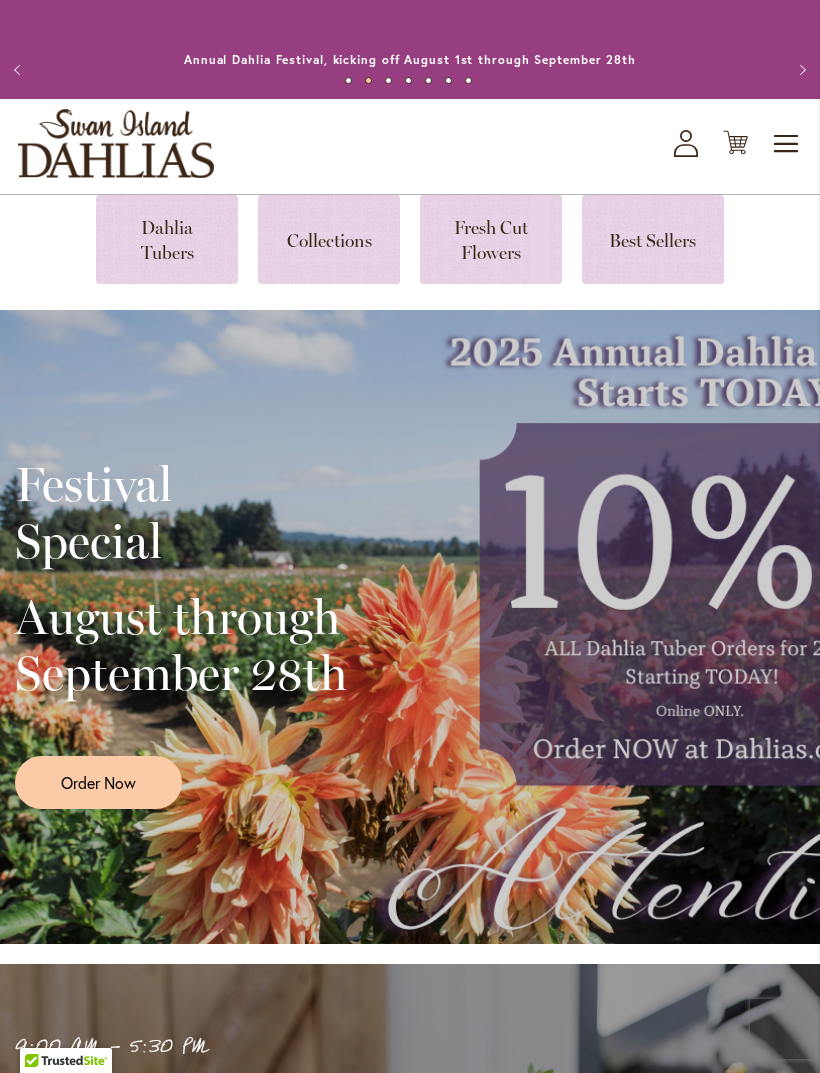 click at bounding box center (167, 239) 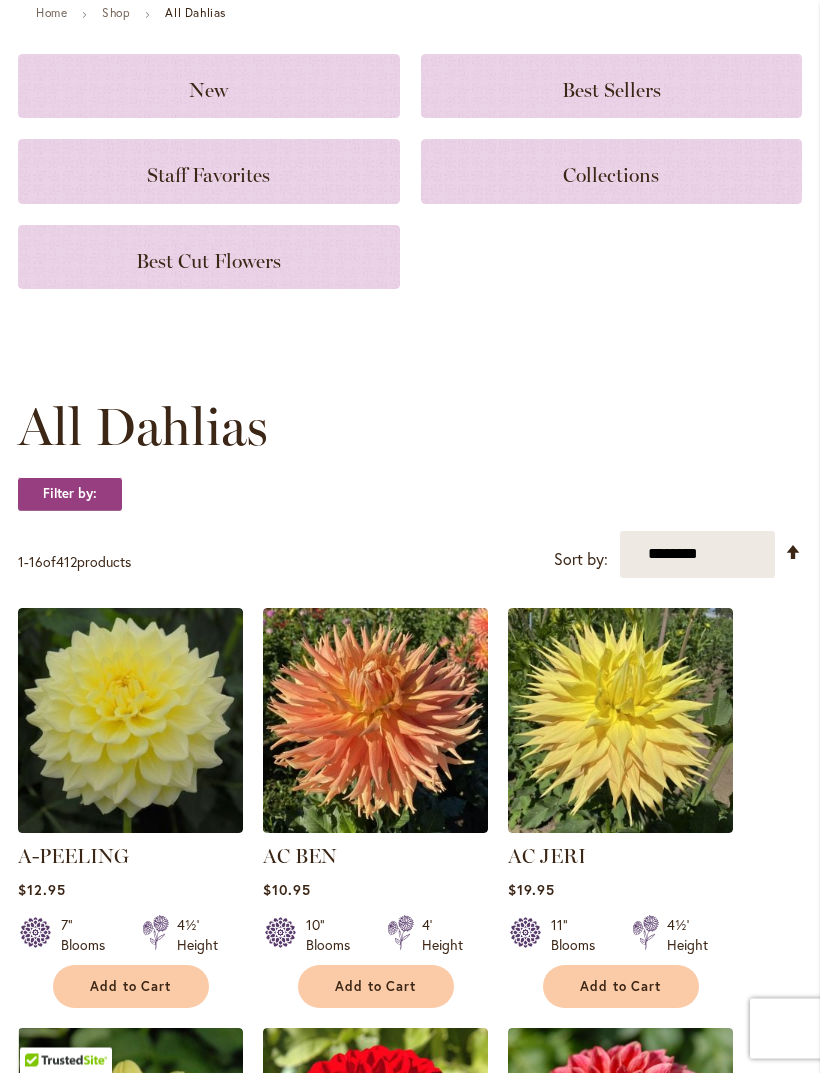 scroll, scrollTop: 209, scrollLeft: 0, axis: vertical 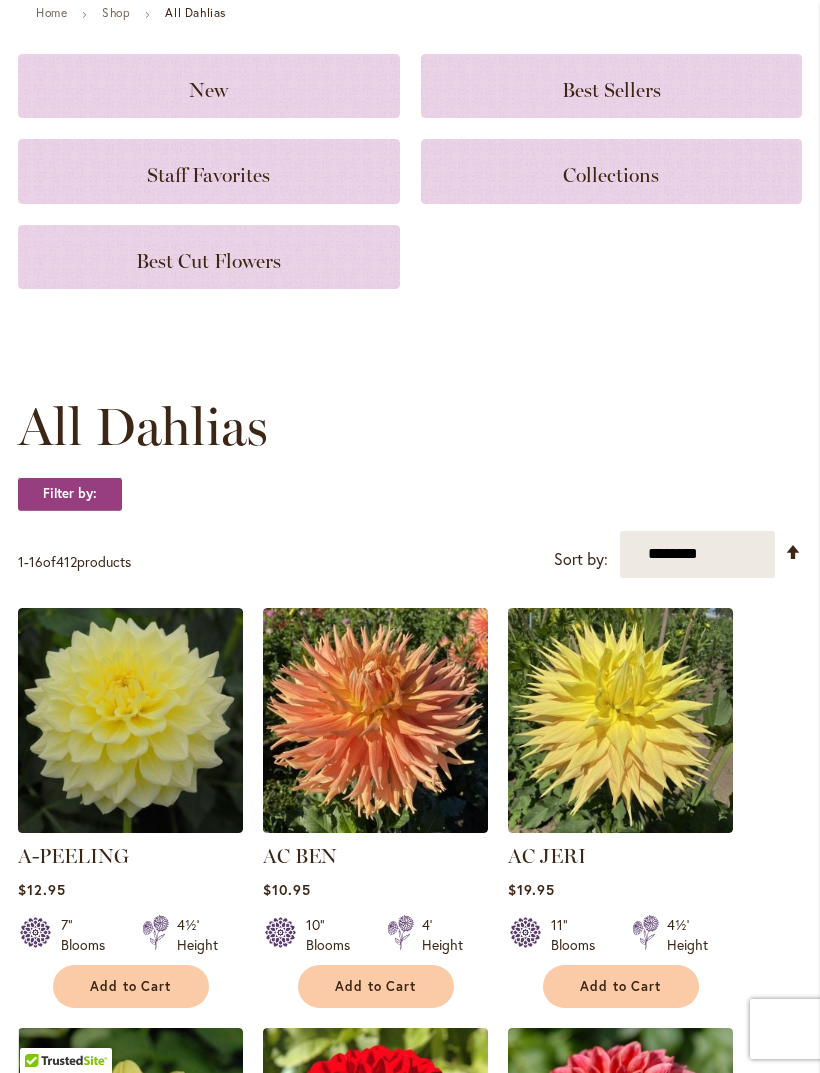 click on "**********" at bounding box center (697, 554) 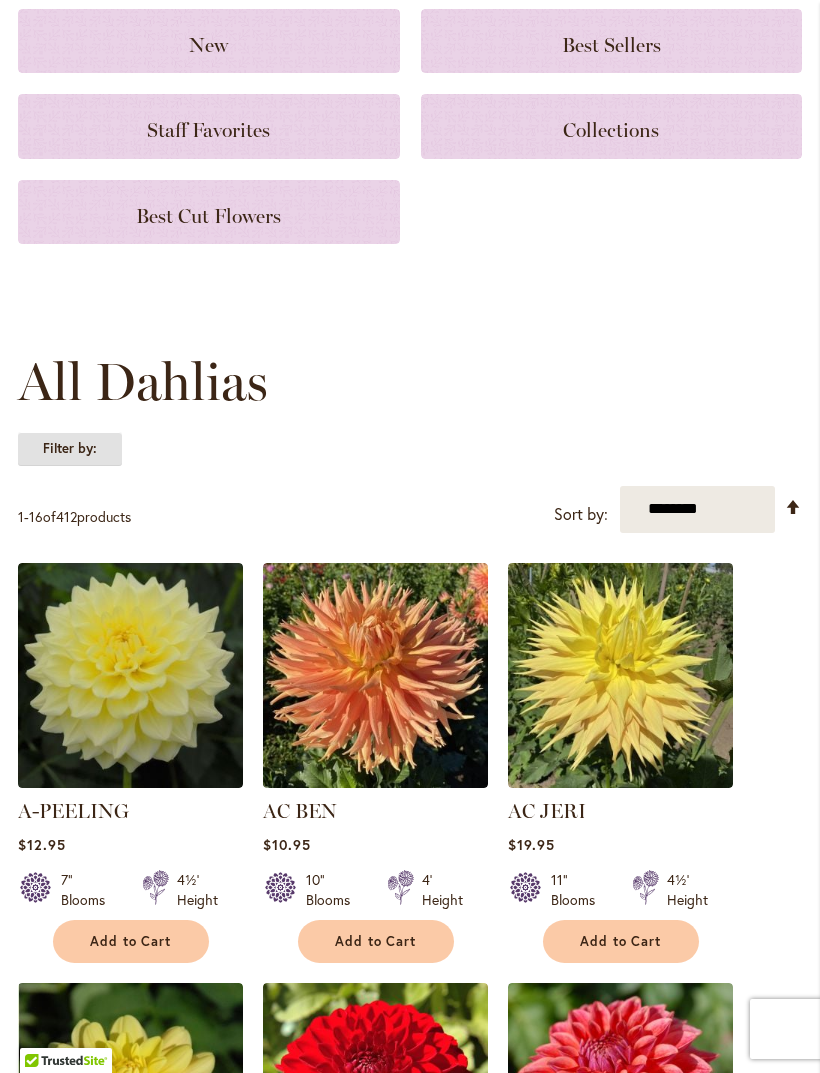 click on "Filter by:" at bounding box center (70, 449) 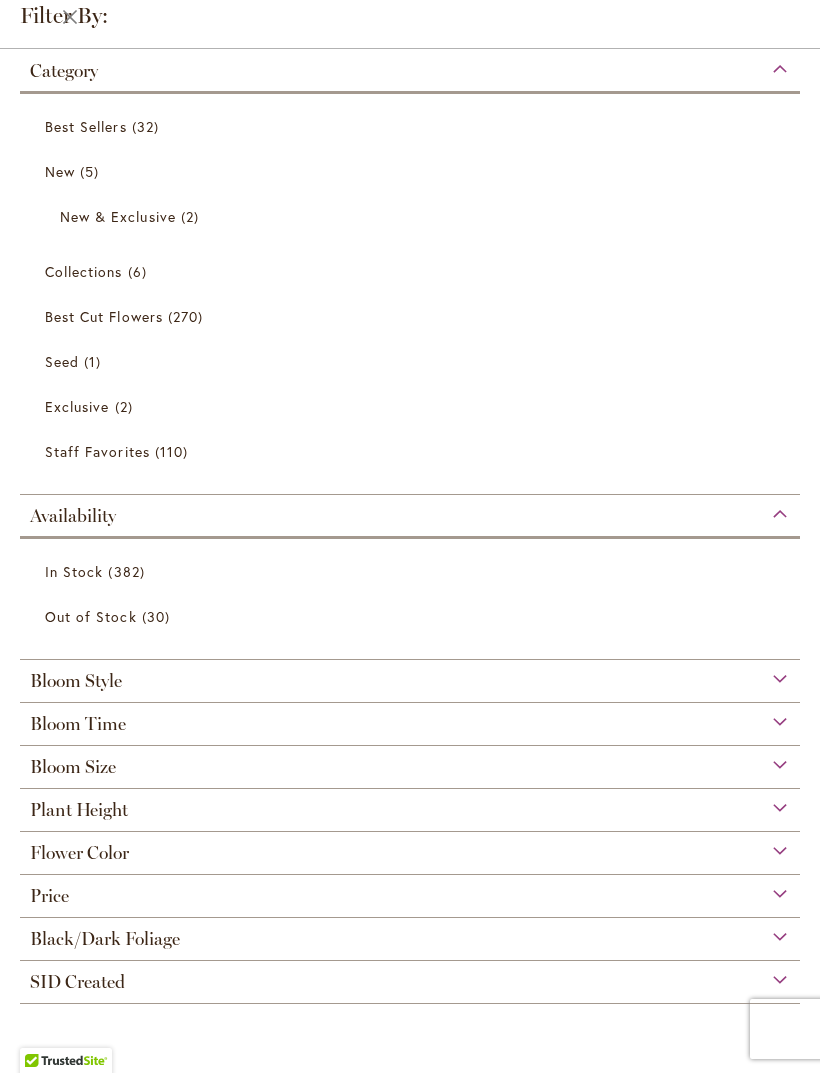scroll, scrollTop: 99, scrollLeft: 0, axis: vertical 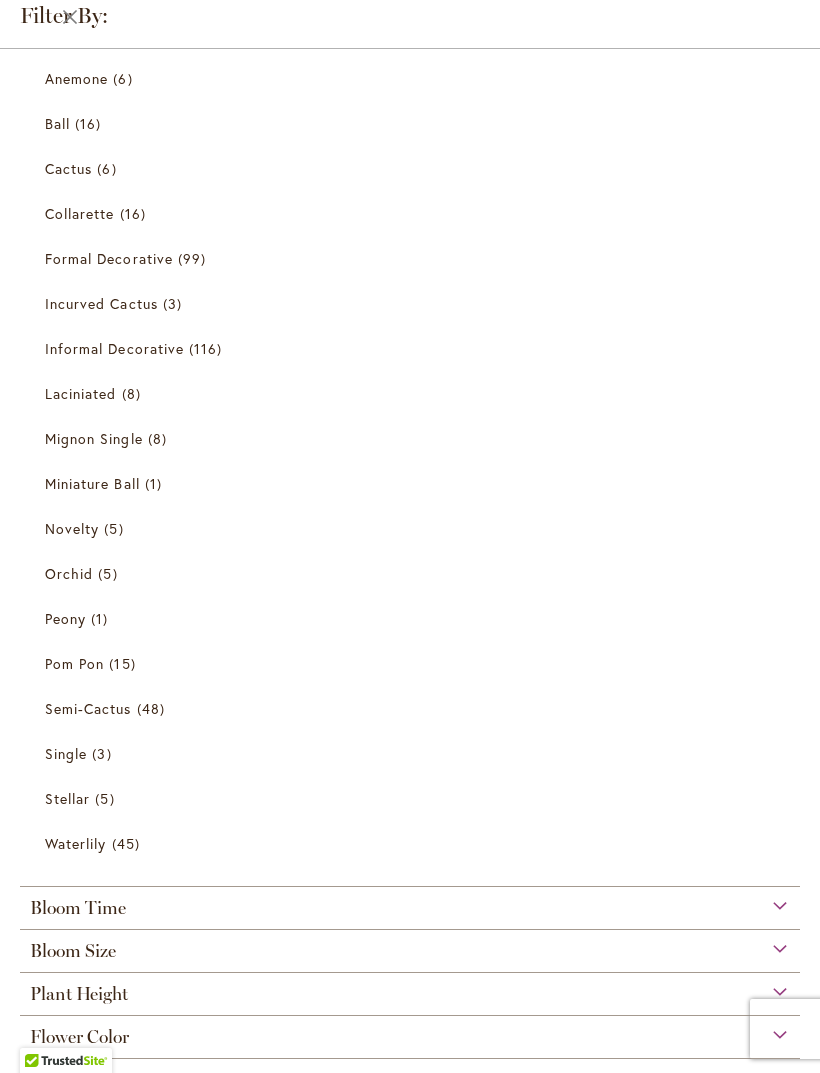 click on "Mignon Single" at bounding box center (94, 438) 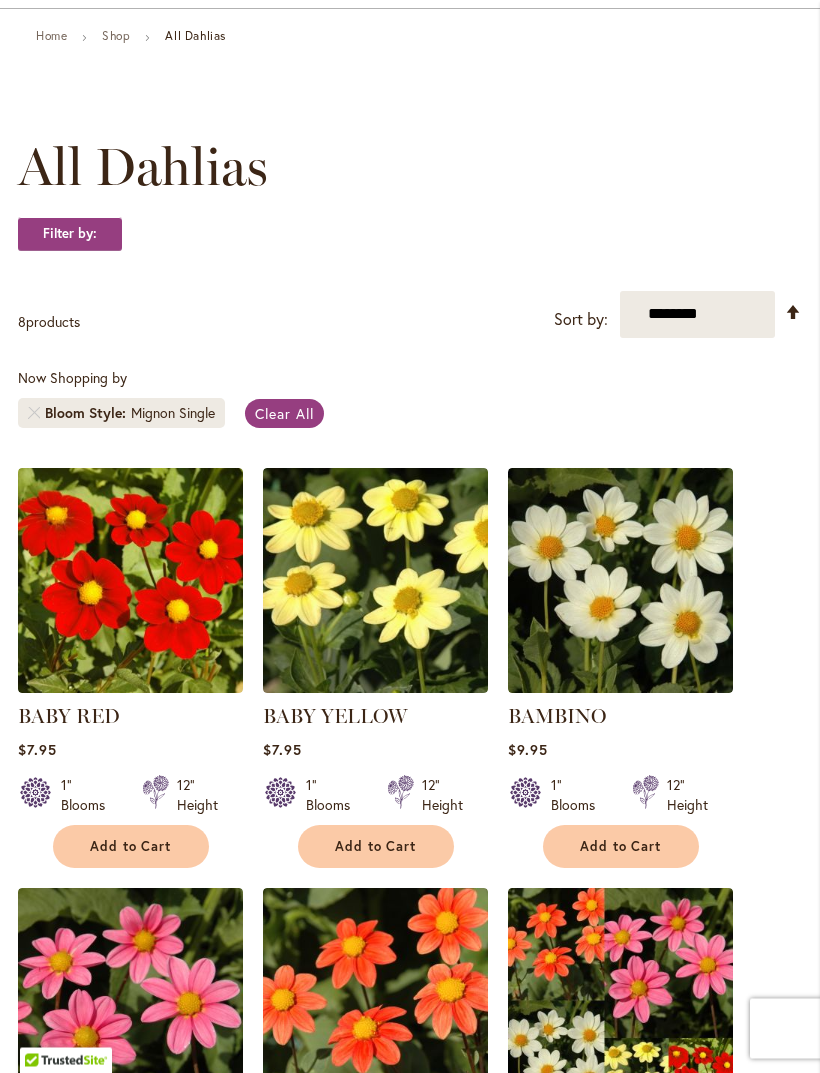 scroll, scrollTop: 186, scrollLeft: 0, axis: vertical 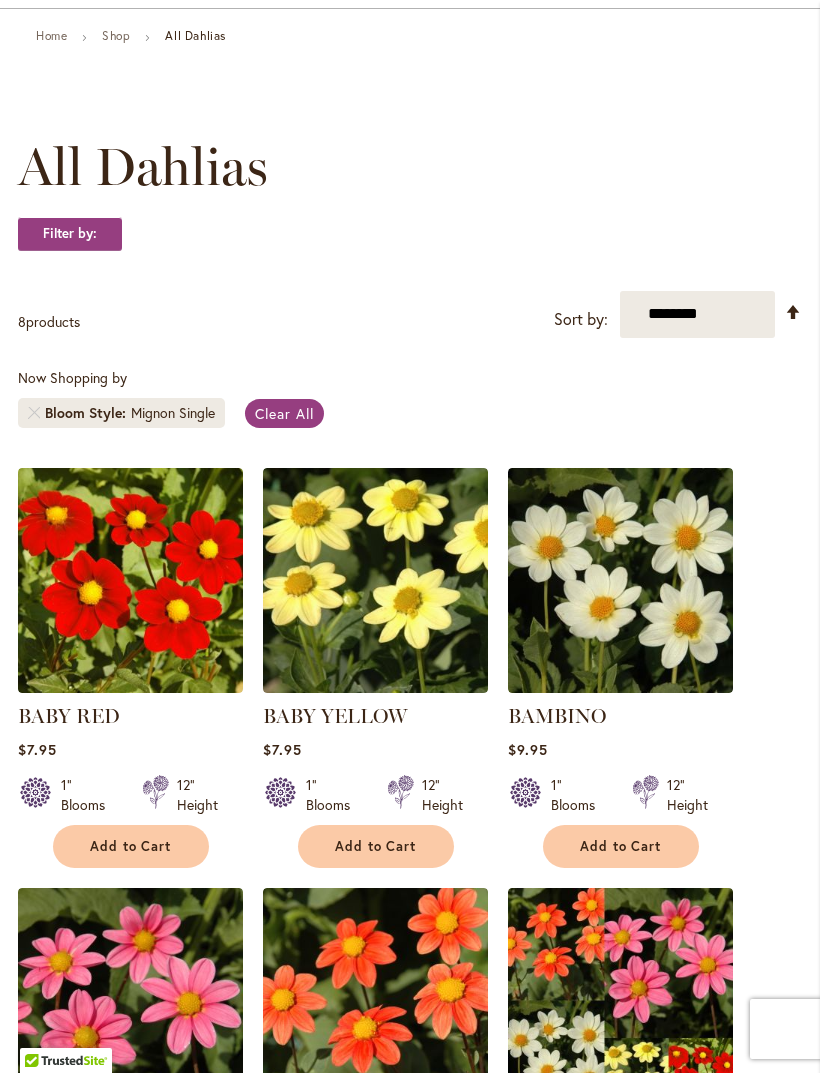 click at bounding box center [34, 413] 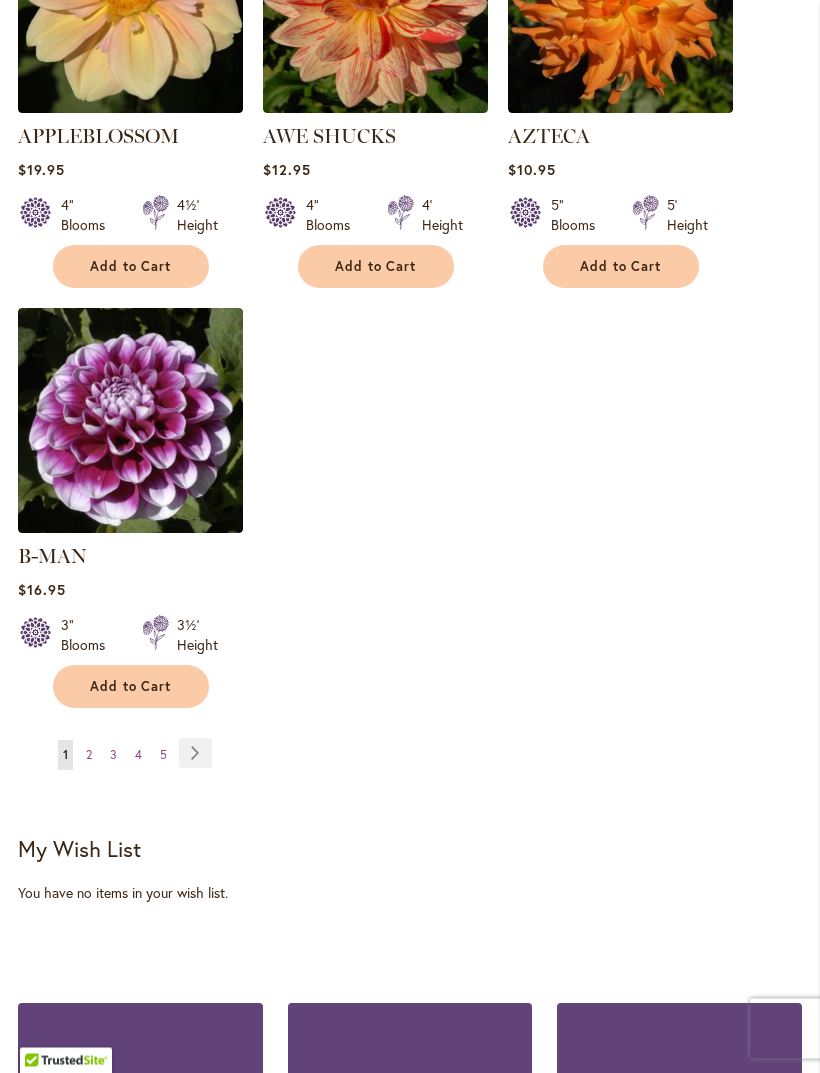 scroll, scrollTop: 2609, scrollLeft: 0, axis: vertical 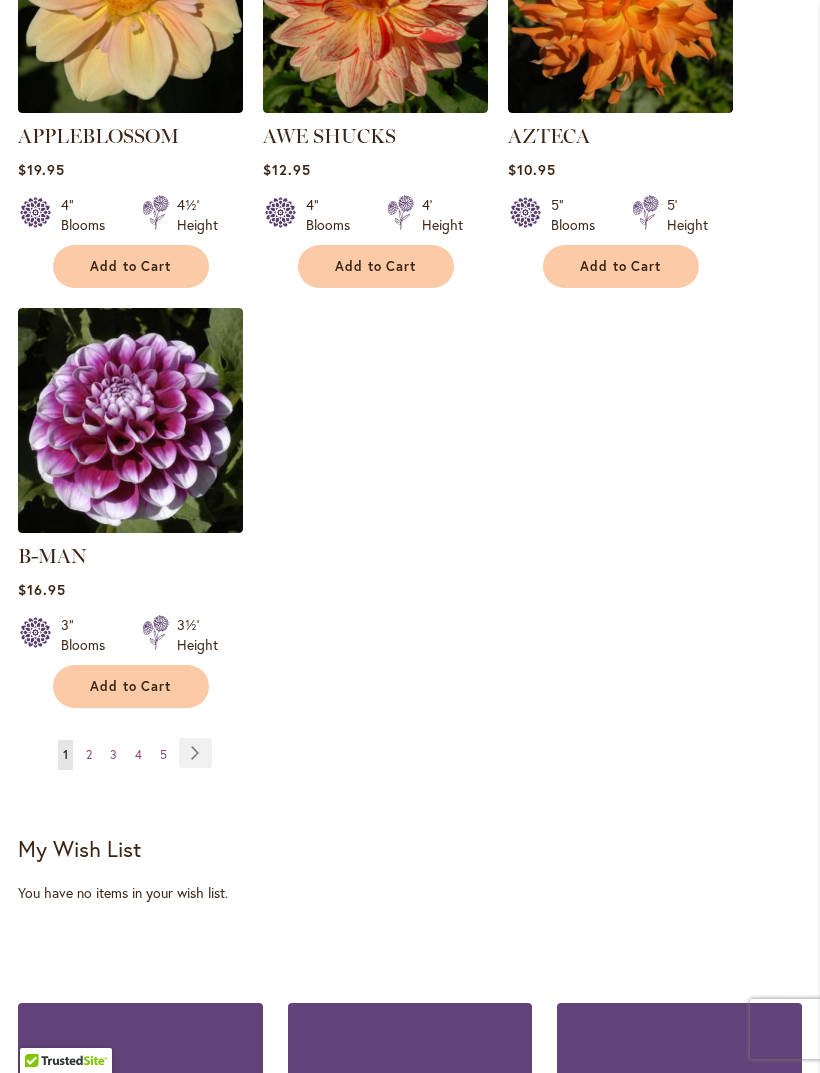 click on "Page
Next" at bounding box center (195, 753) 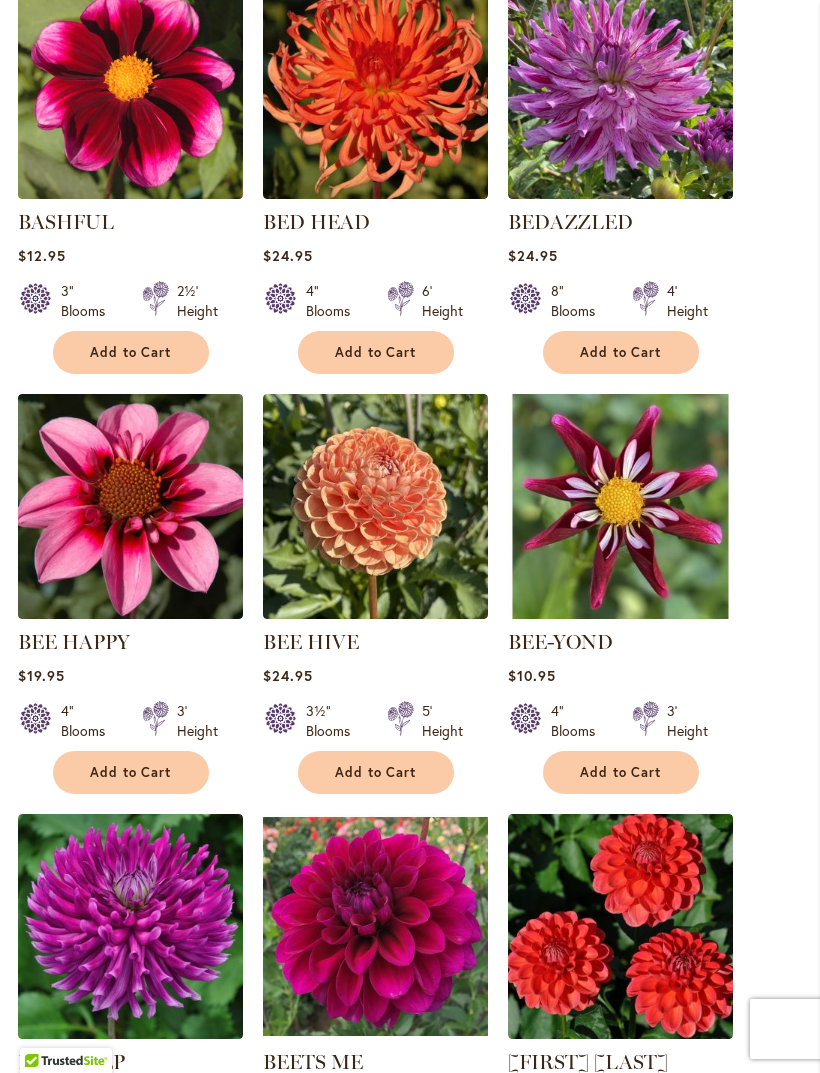 scroll, scrollTop: 1682, scrollLeft: 0, axis: vertical 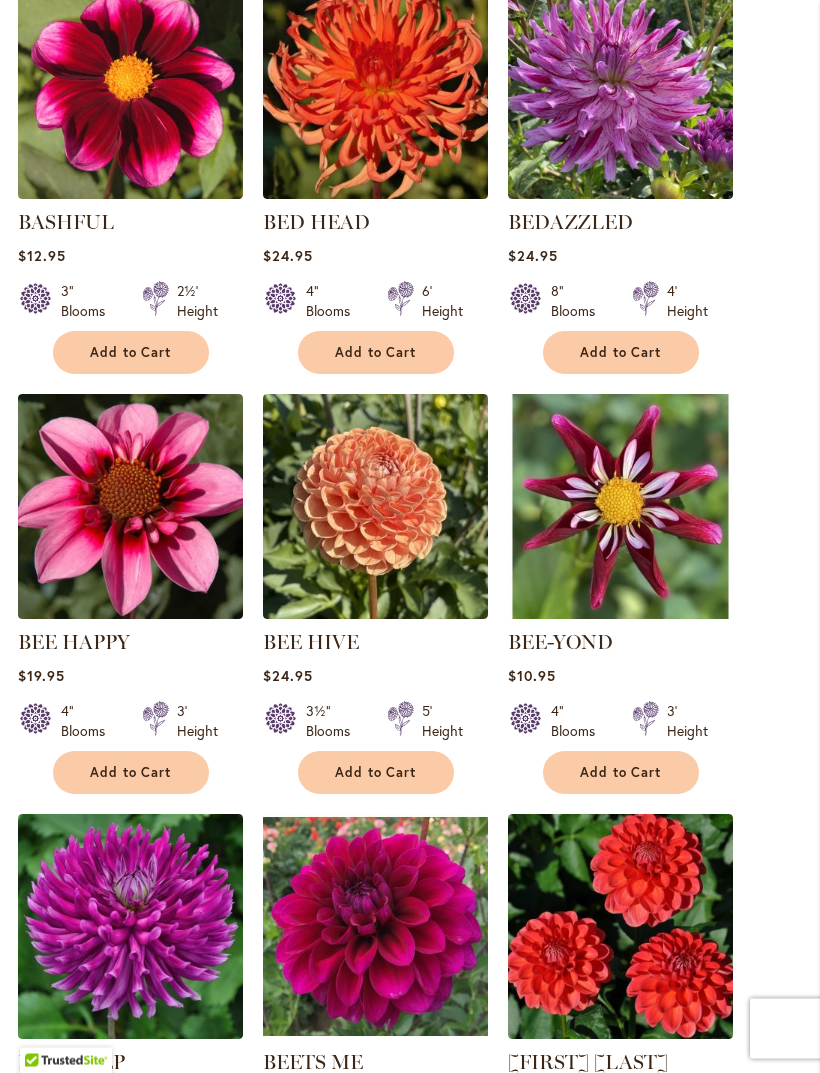 click on "BASHFUL" at bounding box center [66, 223] 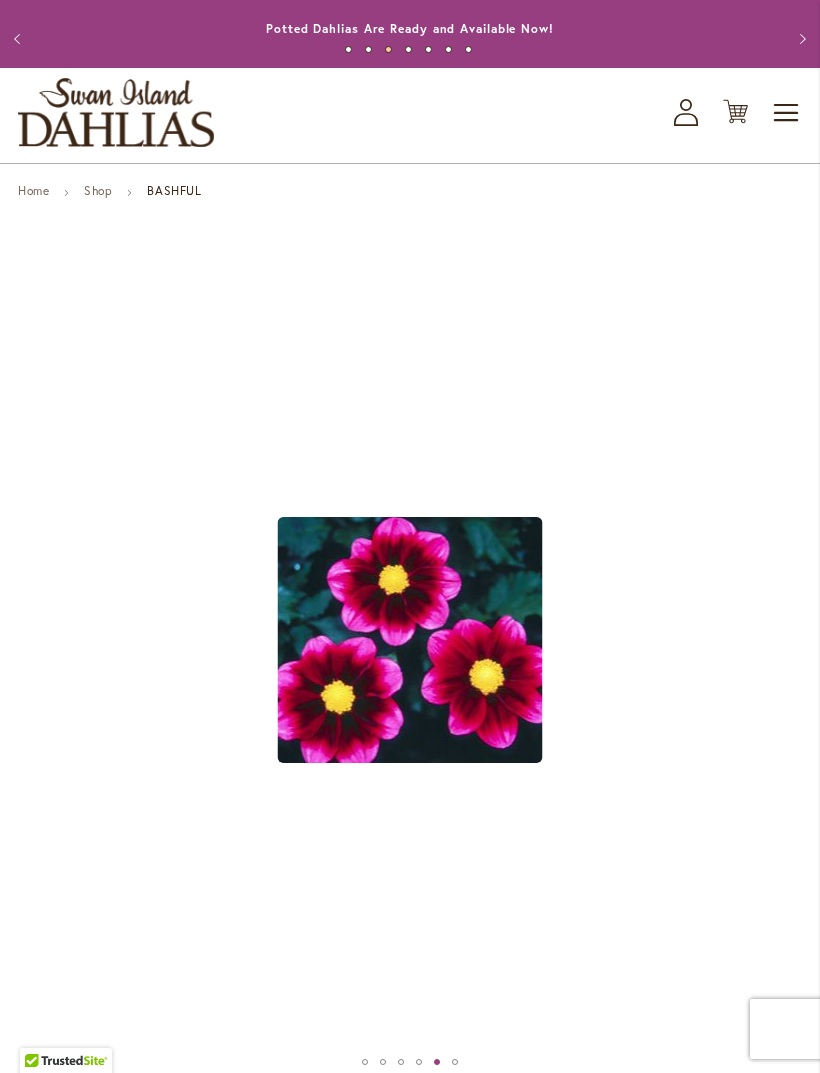 scroll, scrollTop: 0, scrollLeft: 0, axis: both 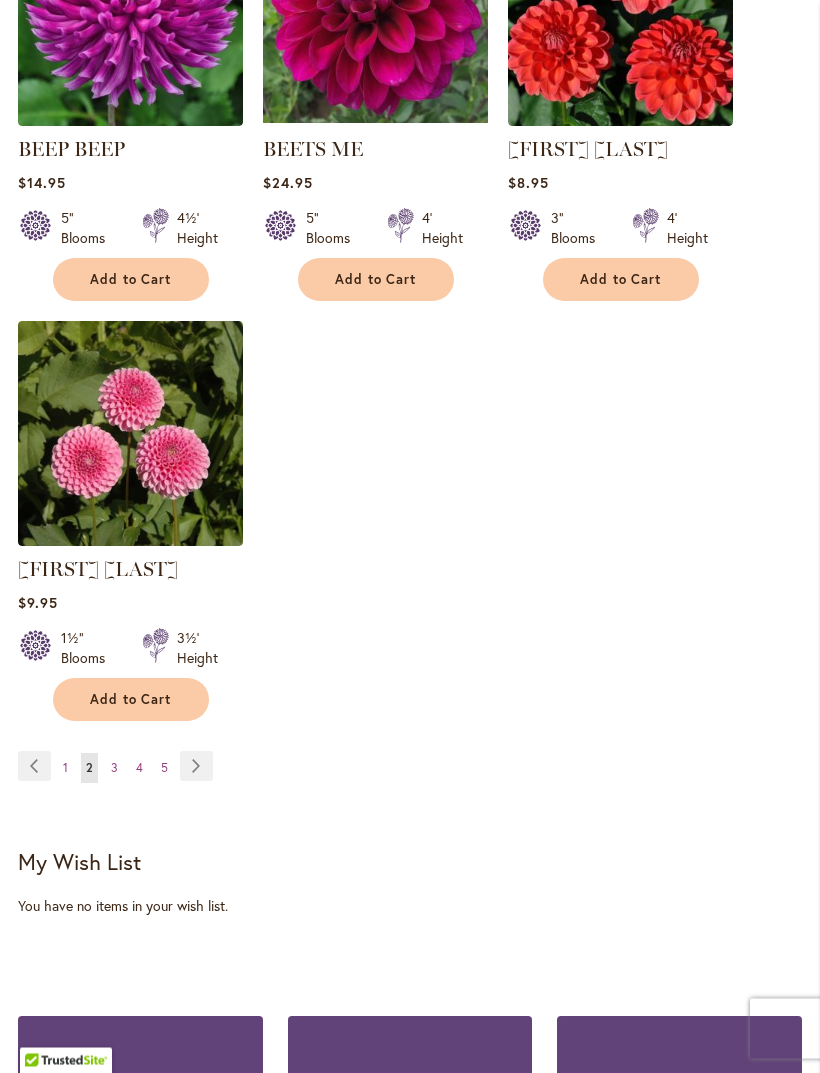 click on "Page
Next" at bounding box center (196, 767) 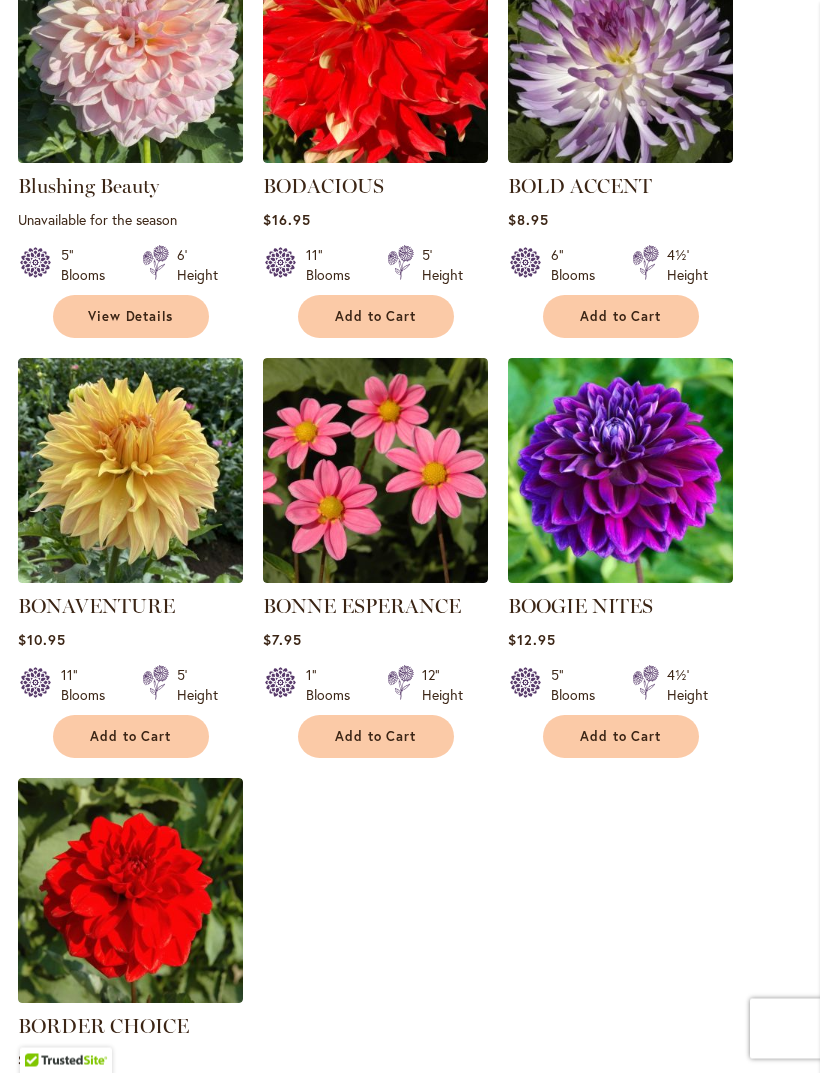 scroll, scrollTop: 2141, scrollLeft: 0, axis: vertical 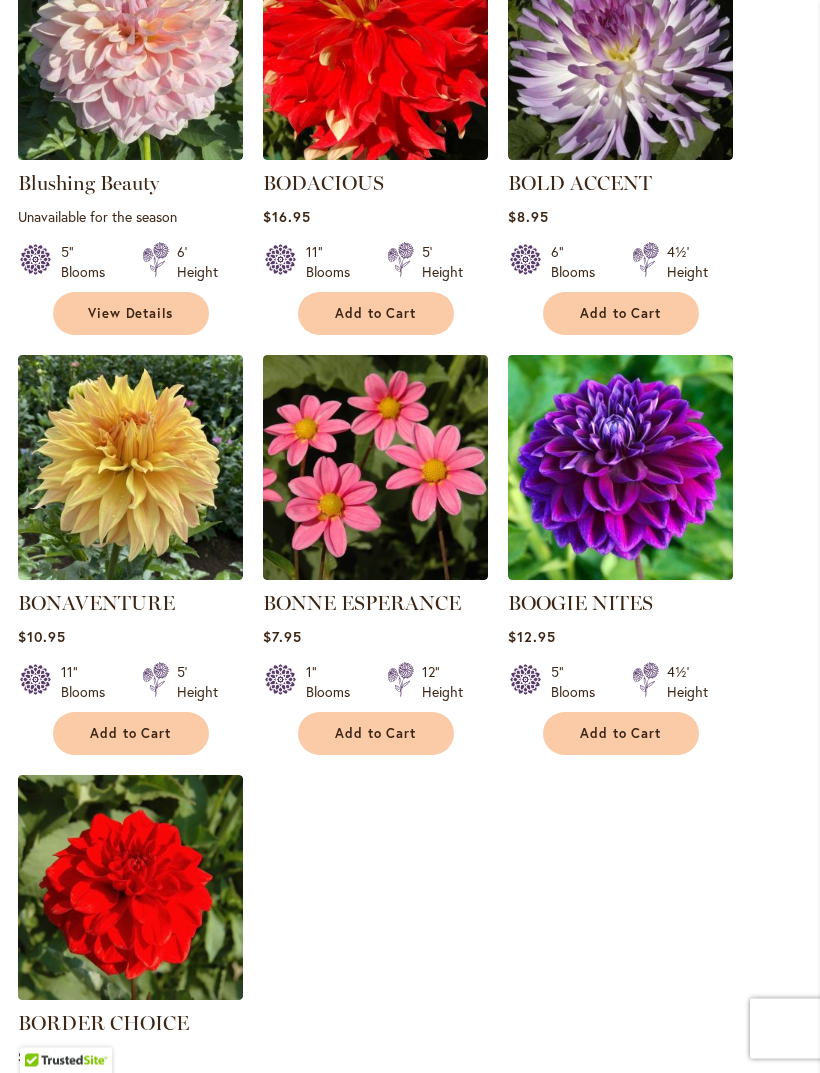 click on "BONNE ESPERANCE" at bounding box center [362, 604] 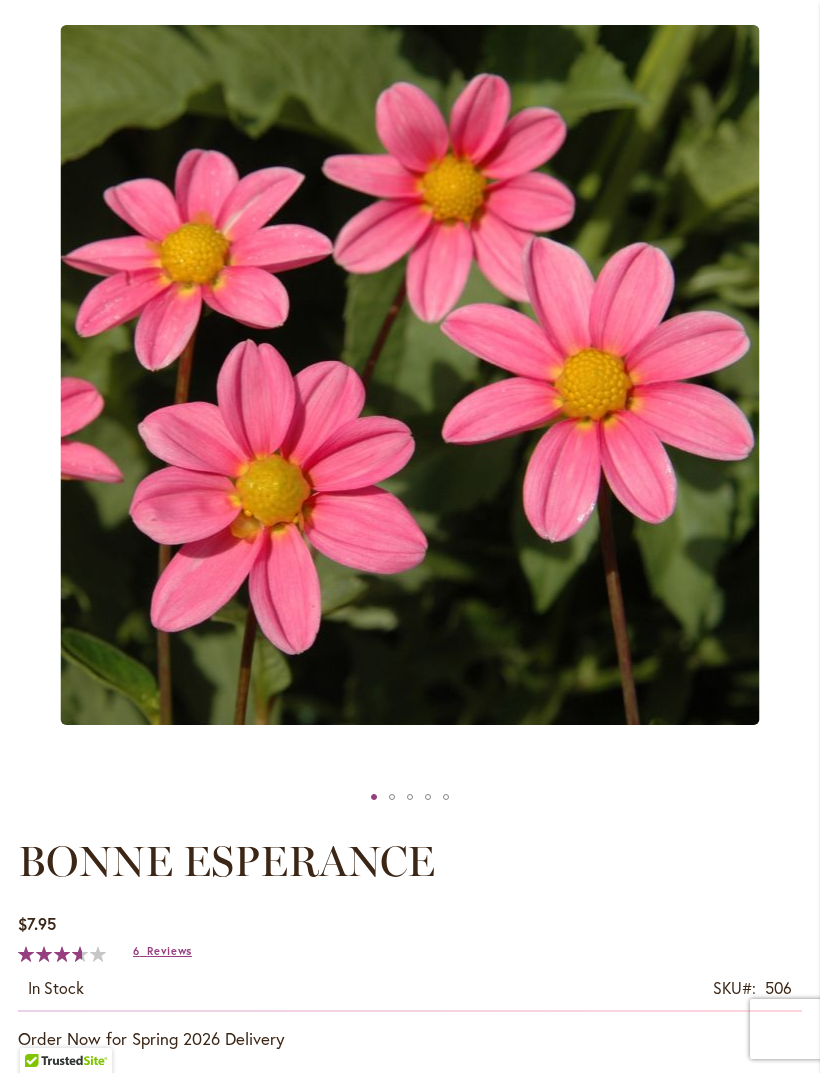 scroll, scrollTop: 0, scrollLeft: 0, axis: both 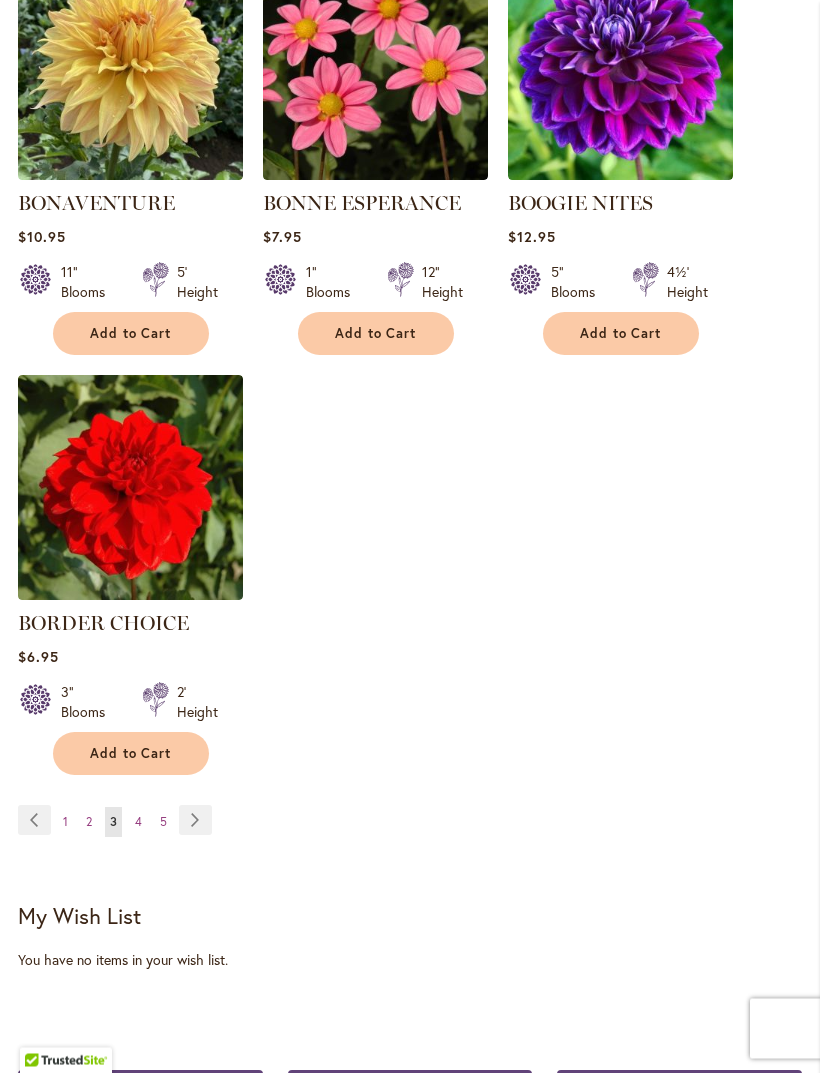 click on "Page
Next" at bounding box center [195, 821] 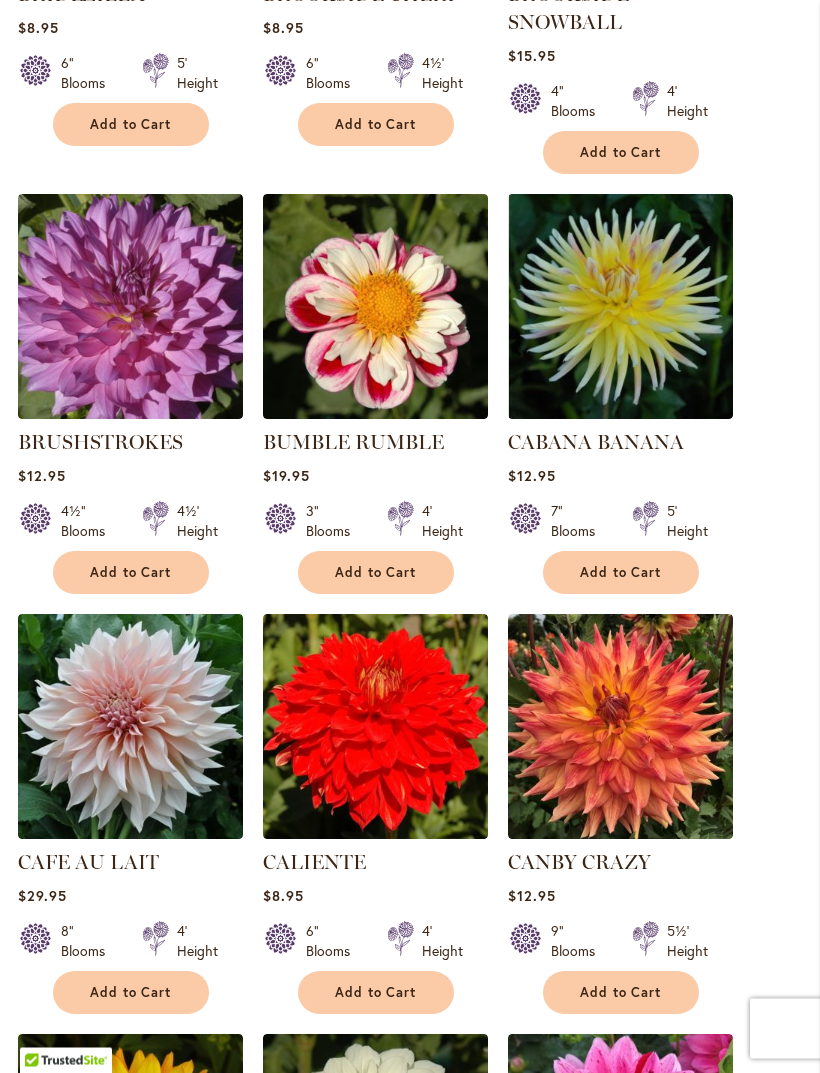 scroll, scrollTop: 1491, scrollLeft: 0, axis: vertical 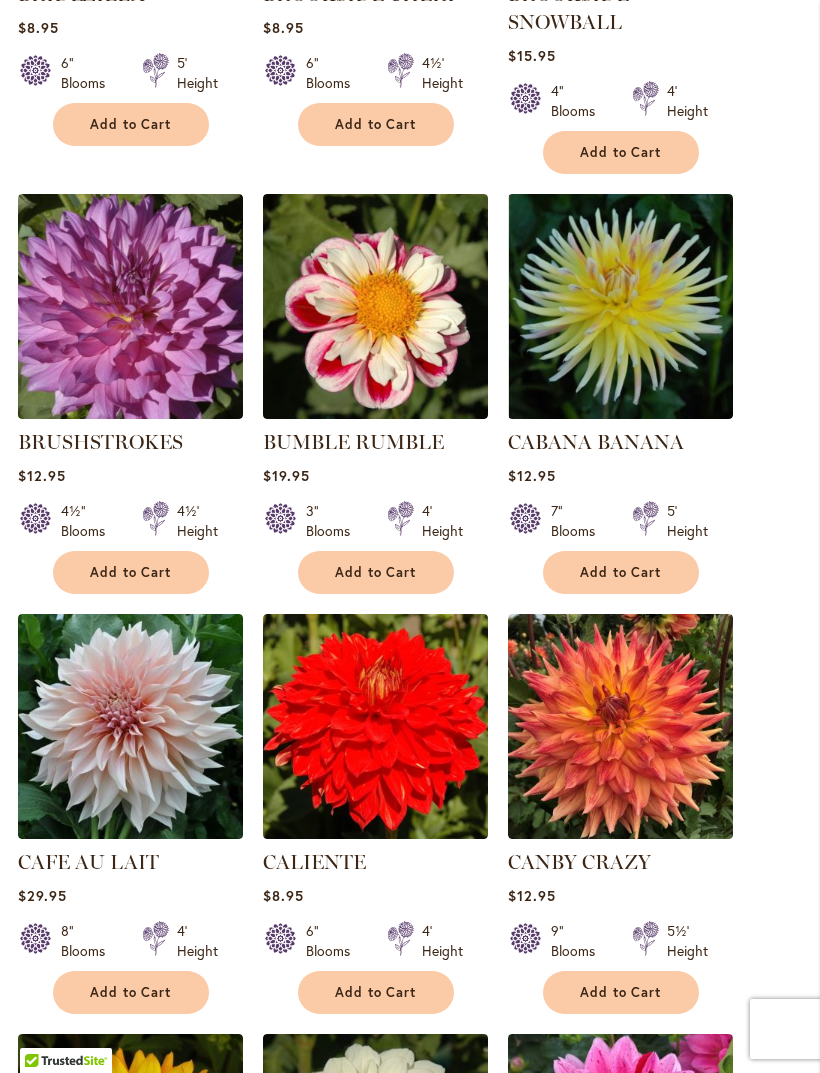 click on "BUMBLE RUMBLE" at bounding box center [353, 442] 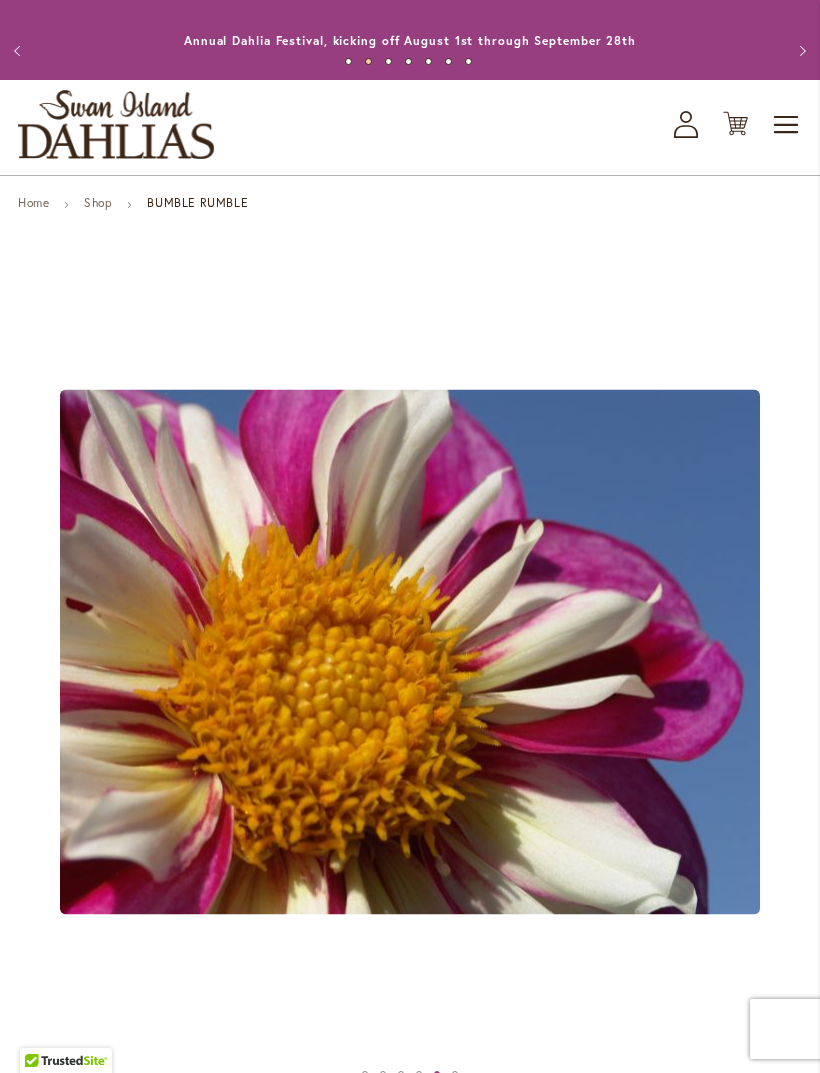 scroll, scrollTop: 0, scrollLeft: 0, axis: both 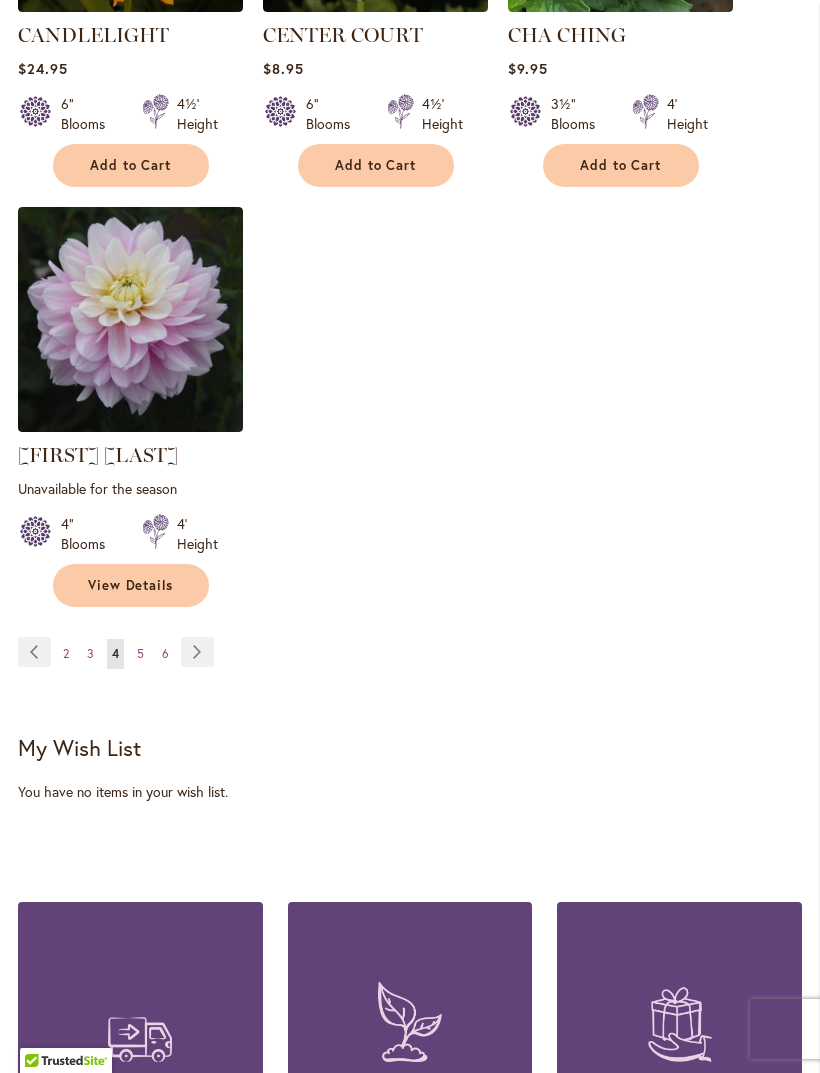 click on "Page
Next" at bounding box center (197, 652) 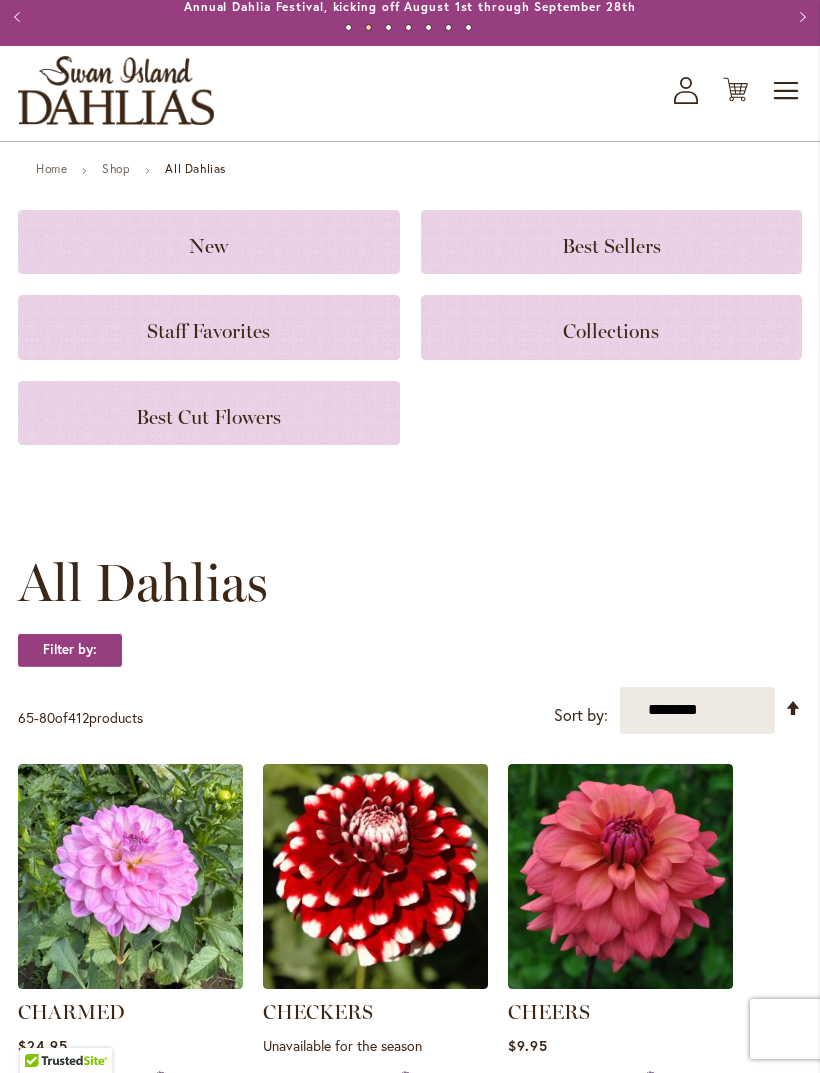 scroll, scrollTop: 0, scrollLeft: 0, axis: both 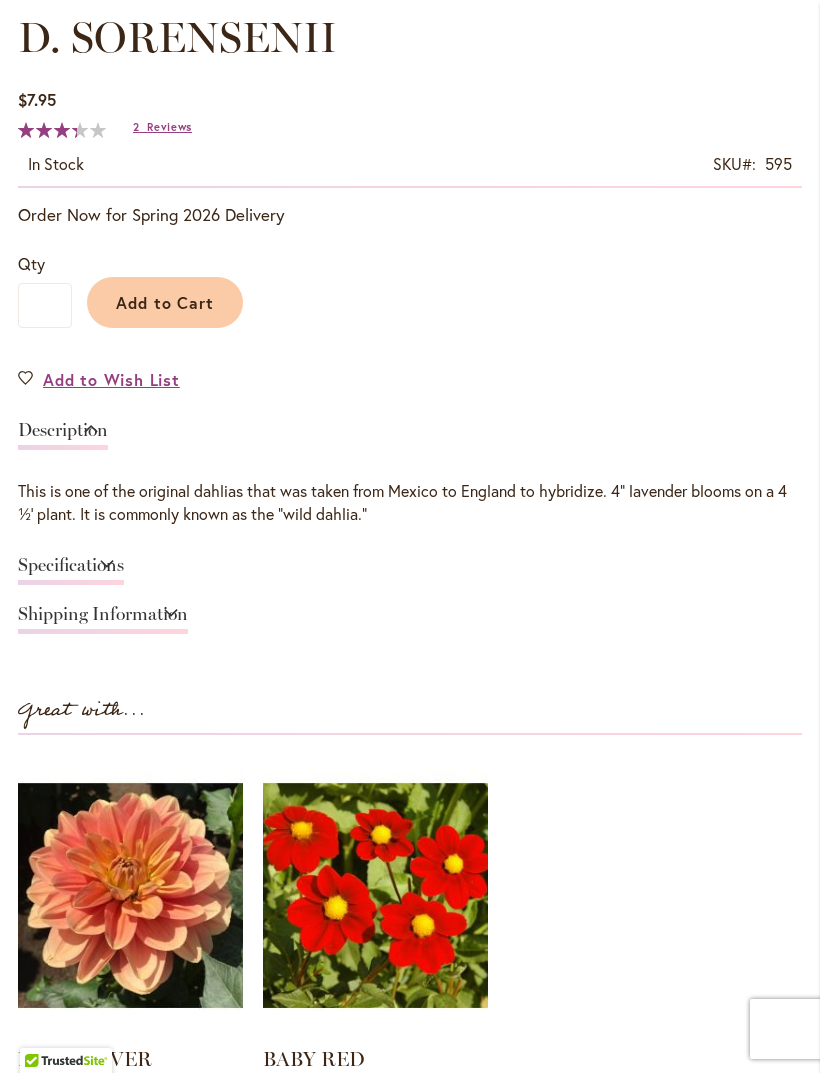 click on "Specifications" at bounding box center [71, 570] 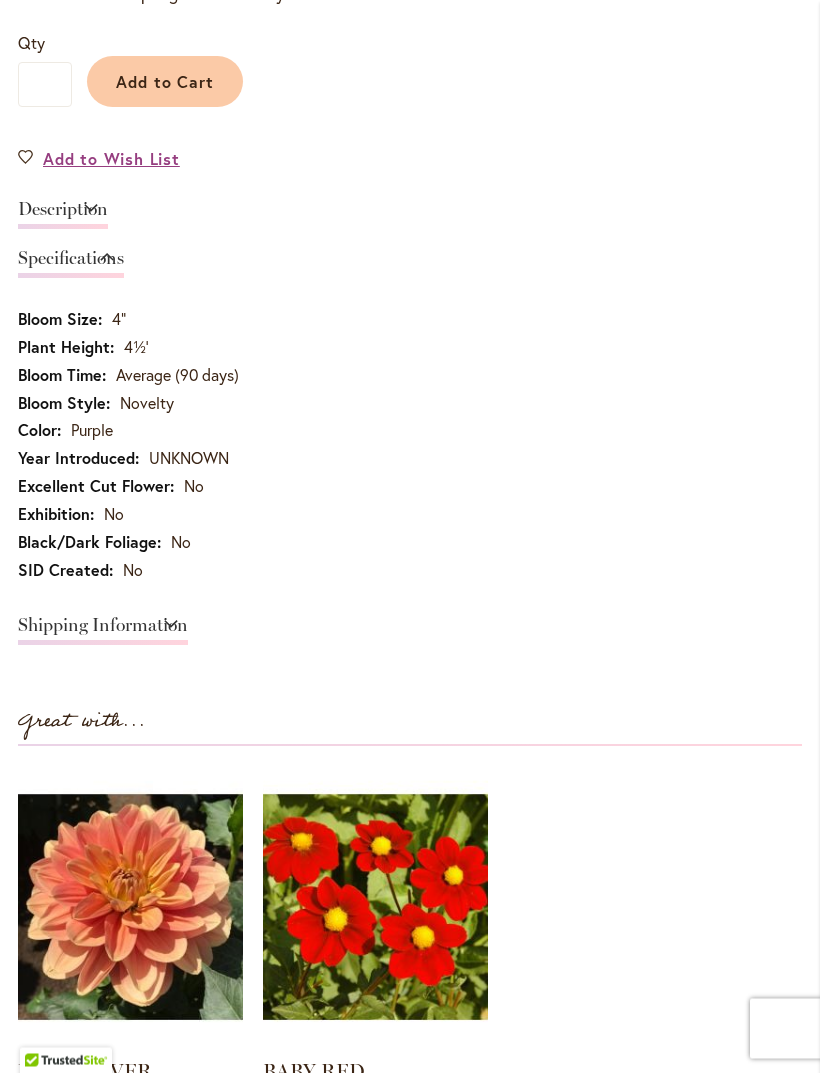 scroll, scrollTop: 1341, scrollLeft: 0, axis: vertical 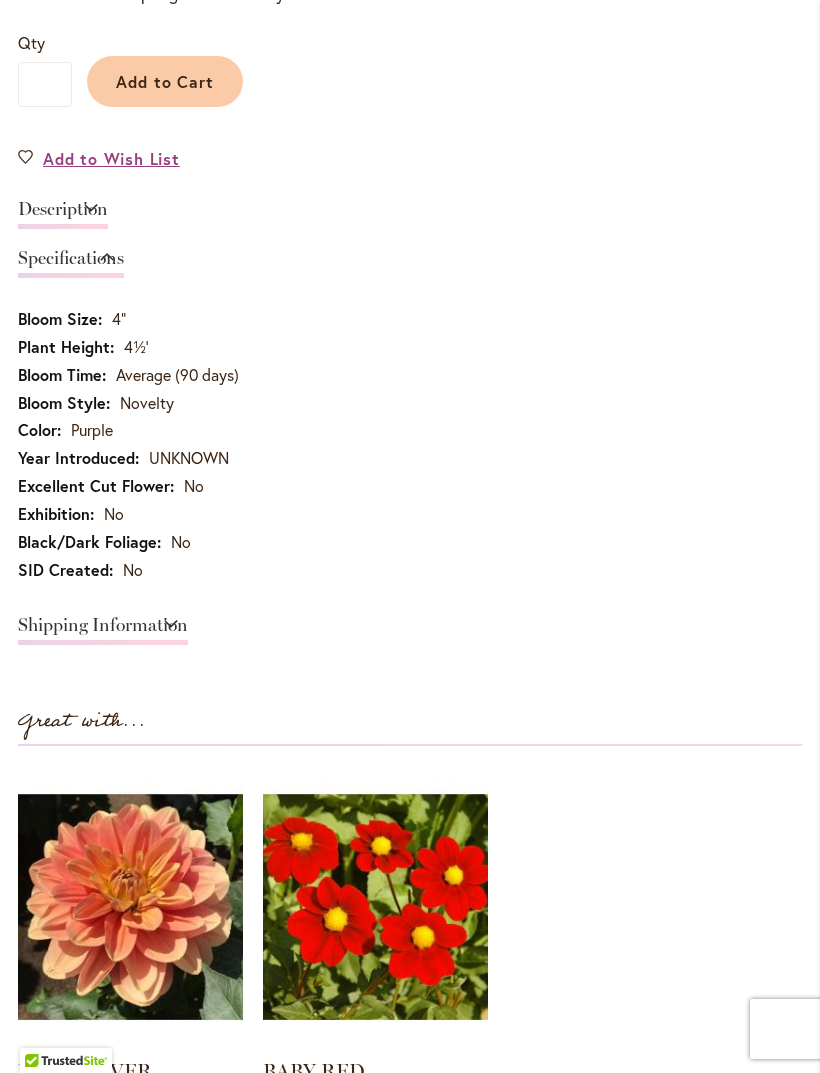 click on "Shipping Information" at bounding box center [103, 630] 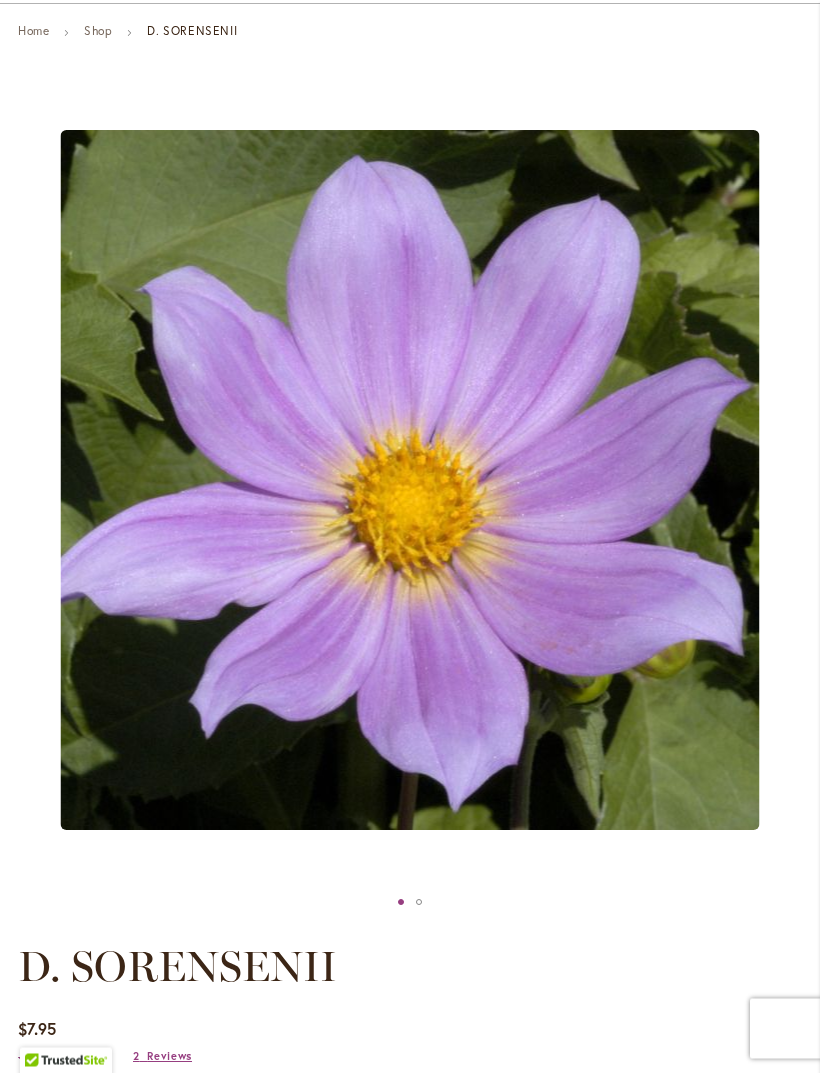 scroll, scrollTop: 0, scrollLeft: 0, axis: both 